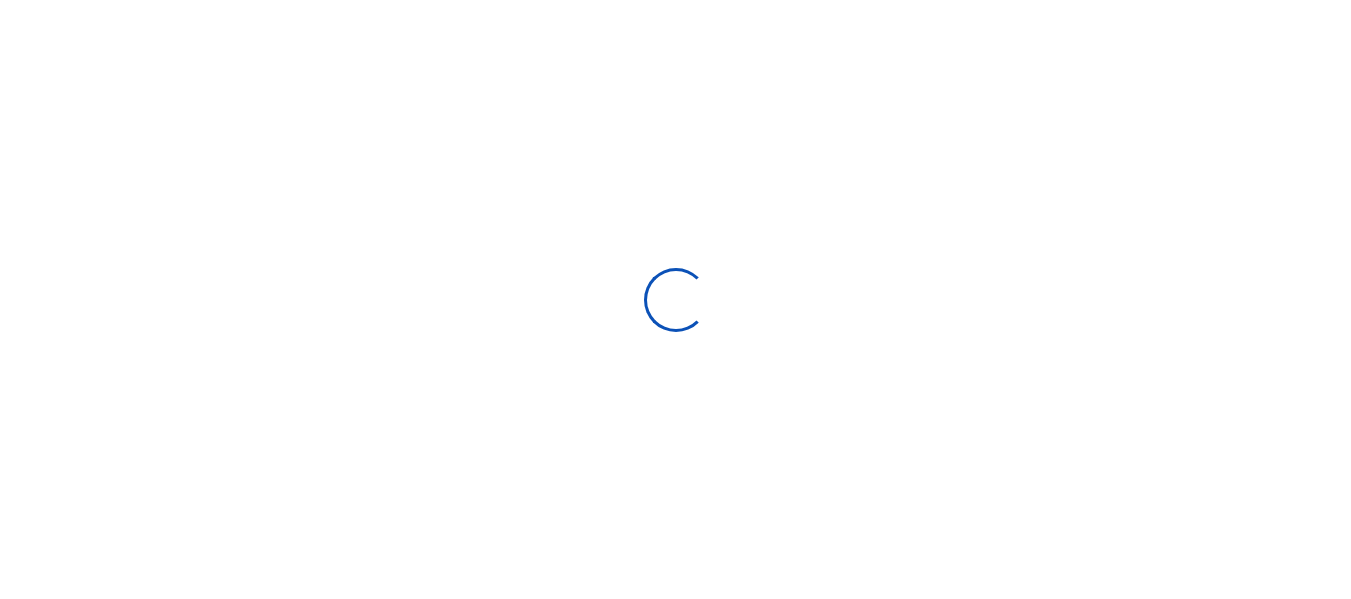 scroll, scrollTop: 0, scrollLeft: 0, axis: both 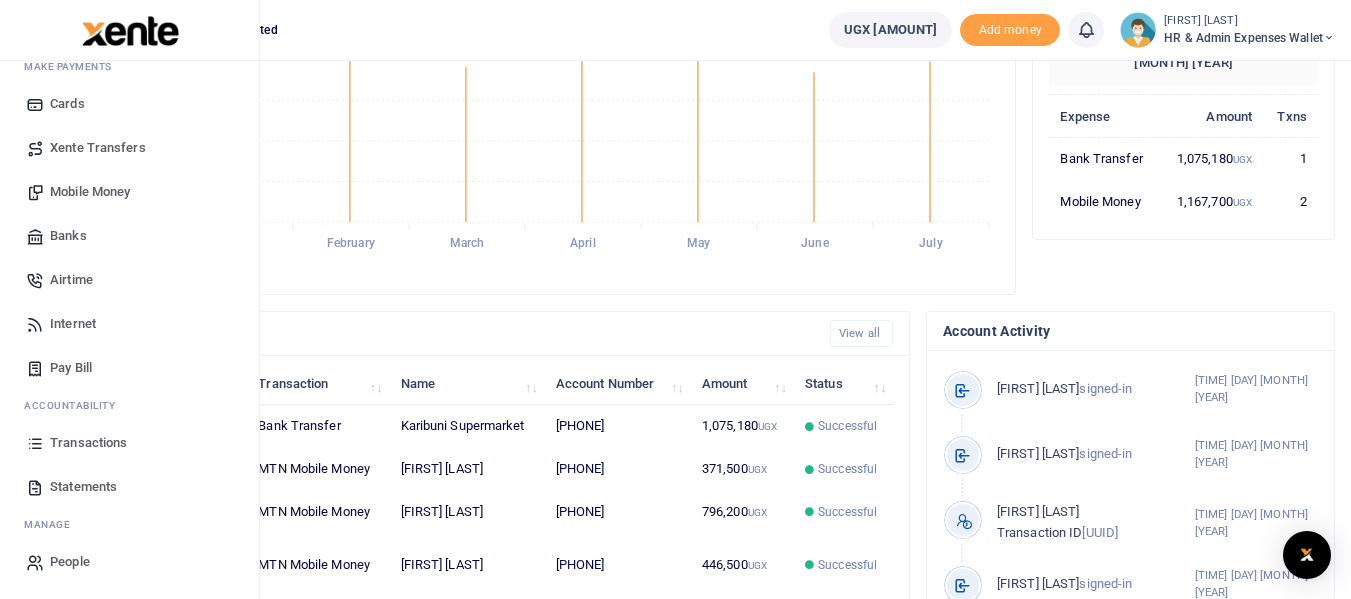 click on "Statements" at bounding box center (83, 487) 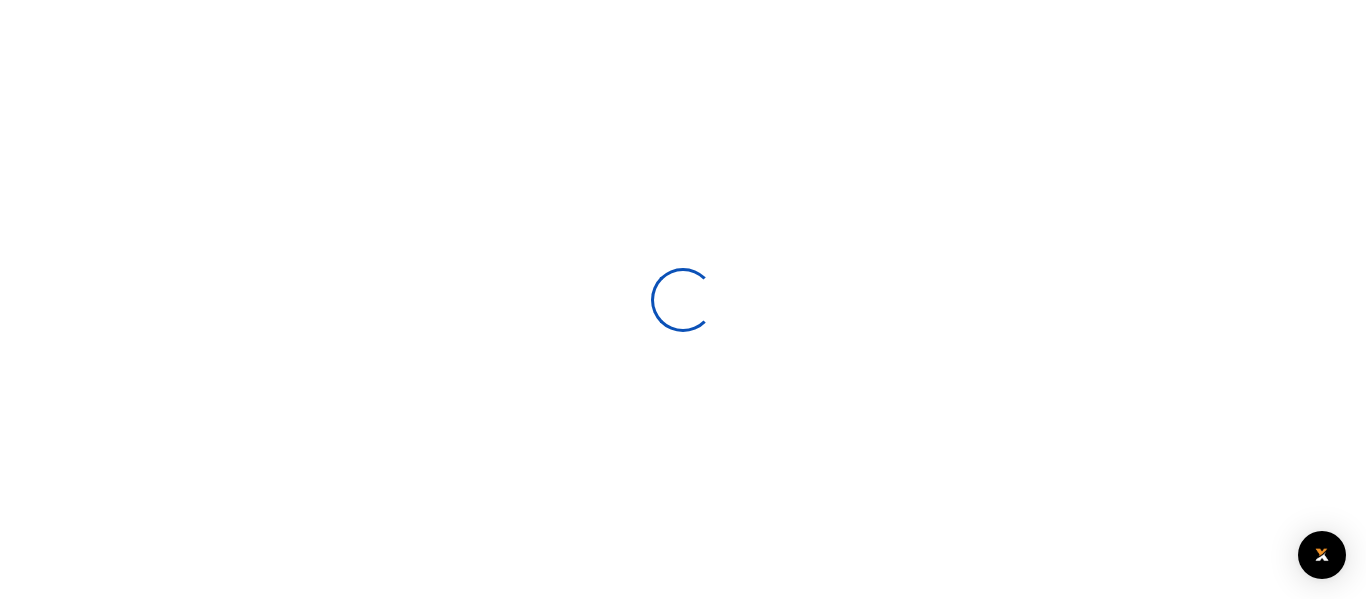 scroll, scrollTop: 0, scrollLeft: 0, axis: both 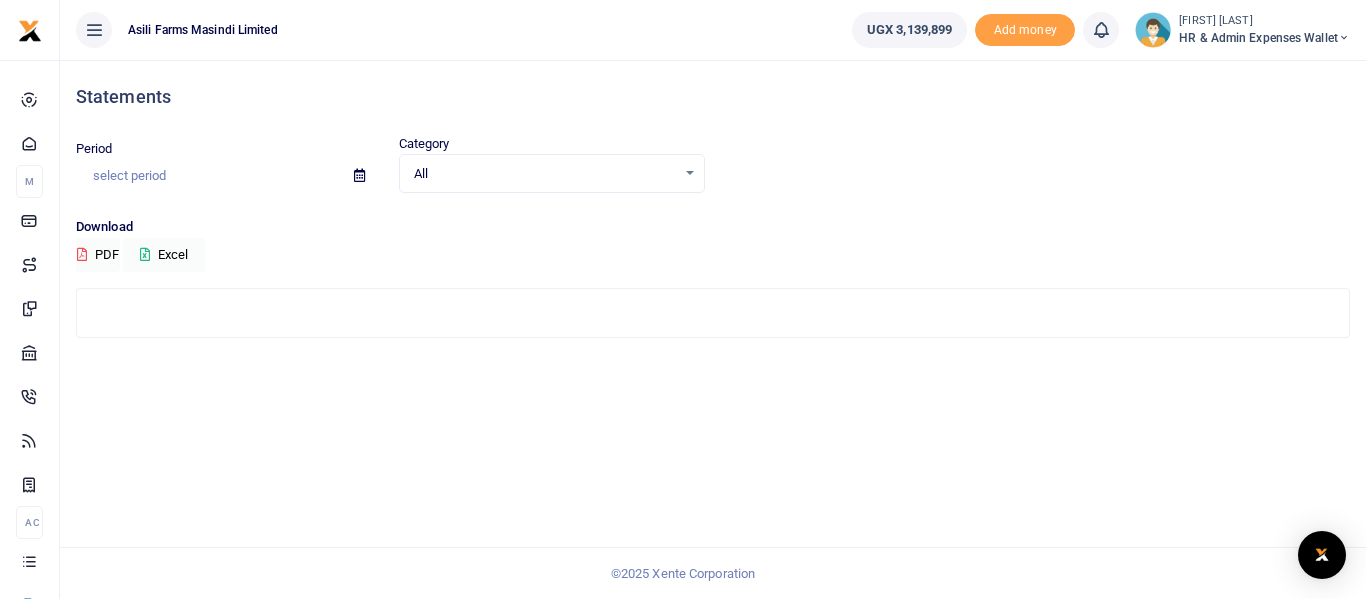 click at bounding box center (359, 175) 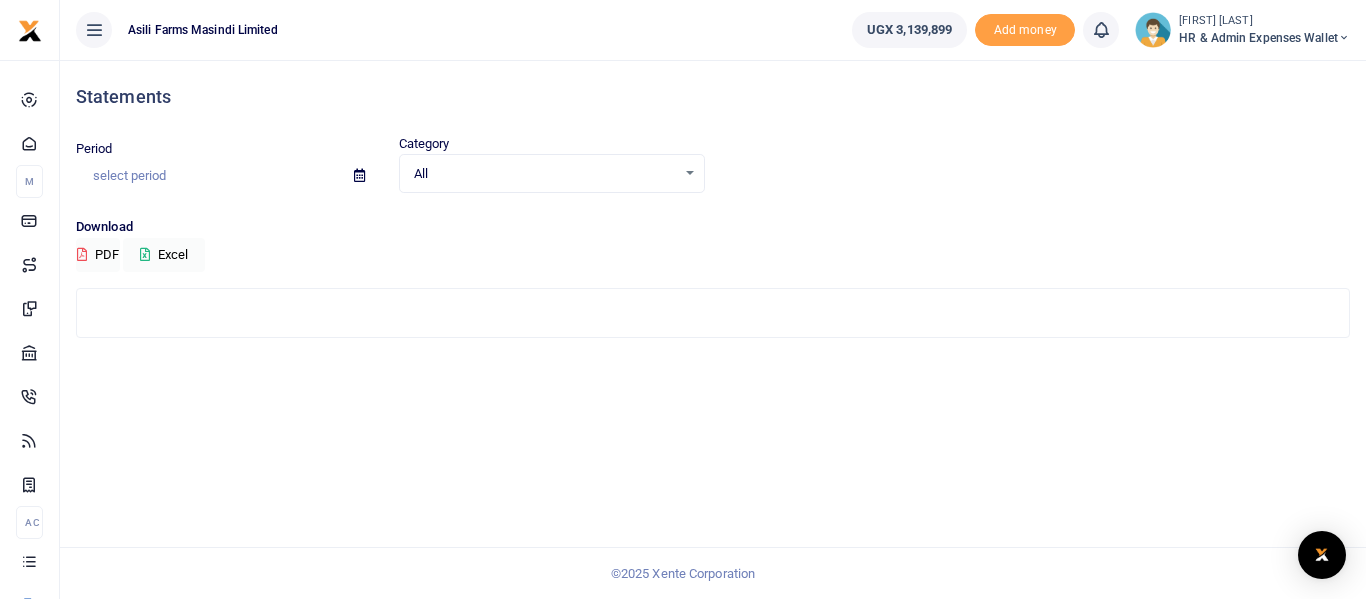 click at bounding box center (359, 175) 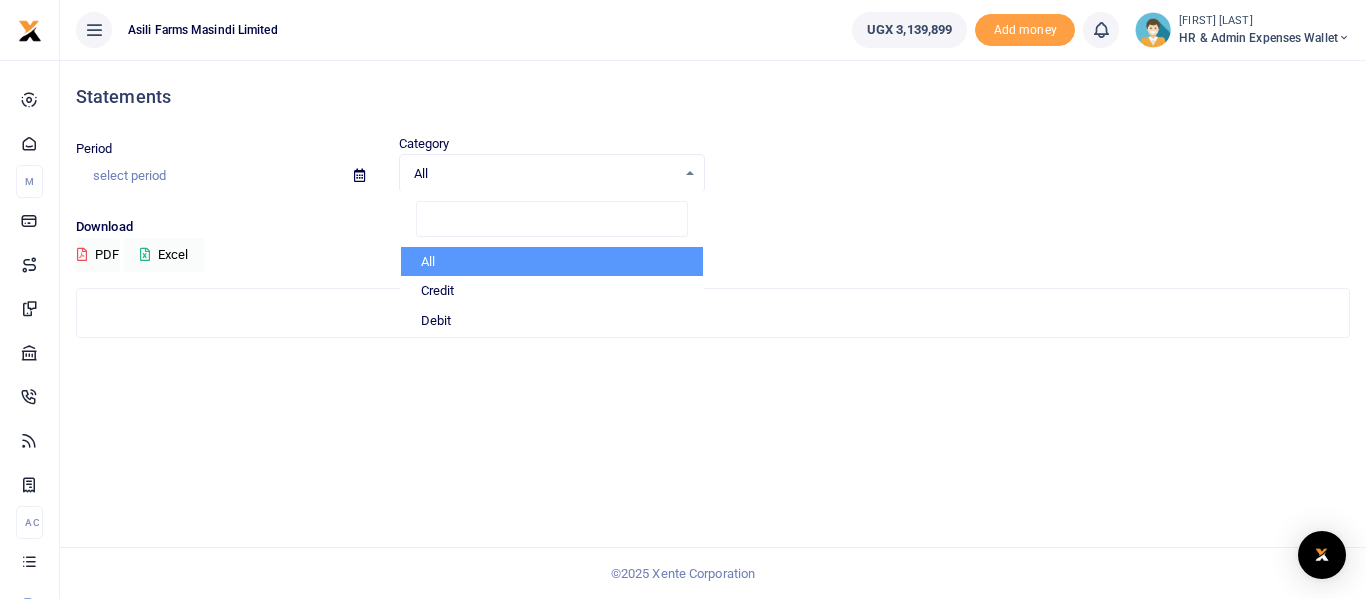 click at bounding box center (359, 175) 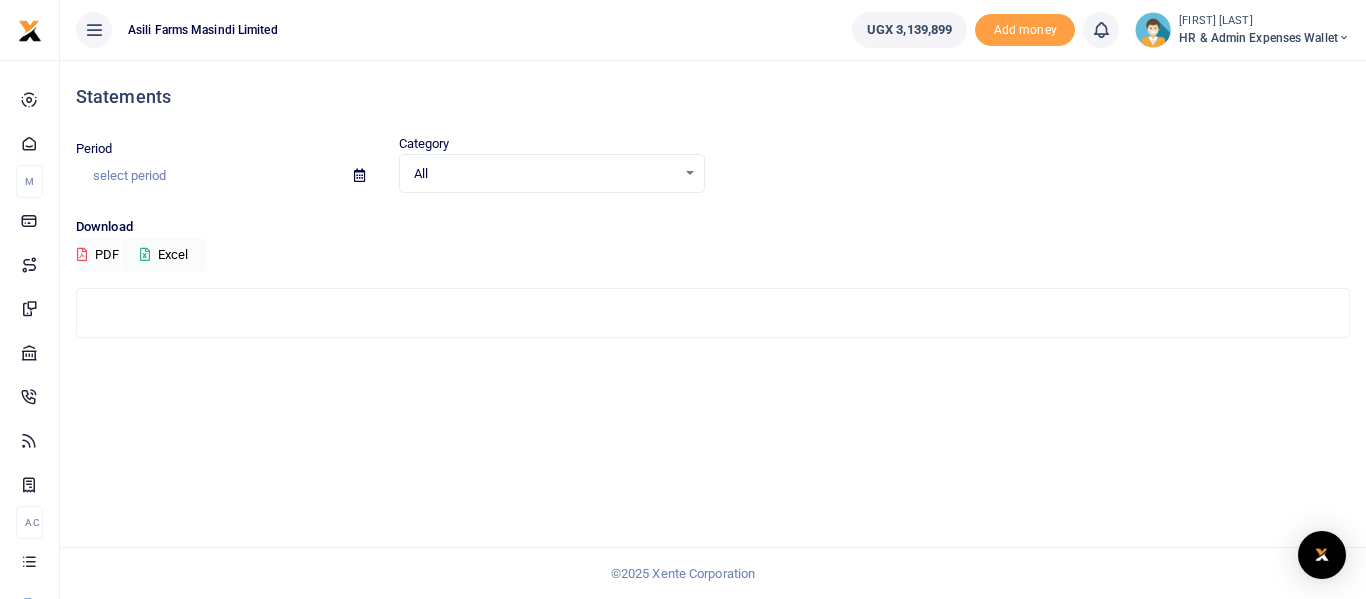 click at bounding box center [359, 175] 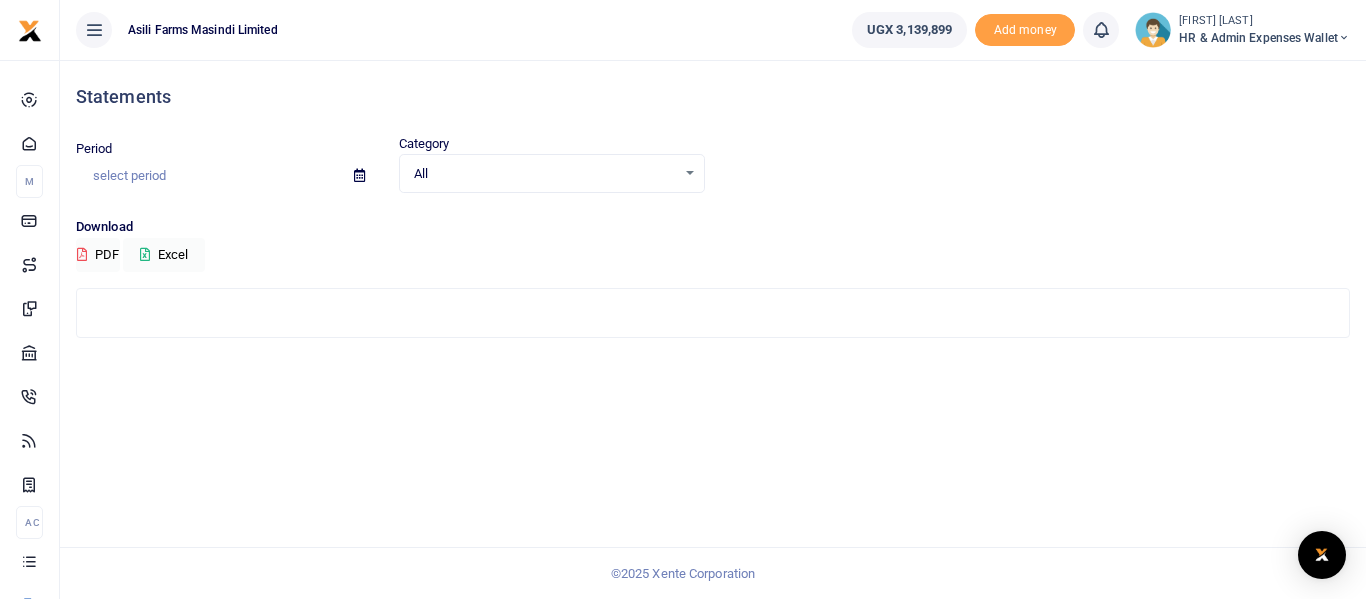 click at bounding box center (359, 175) 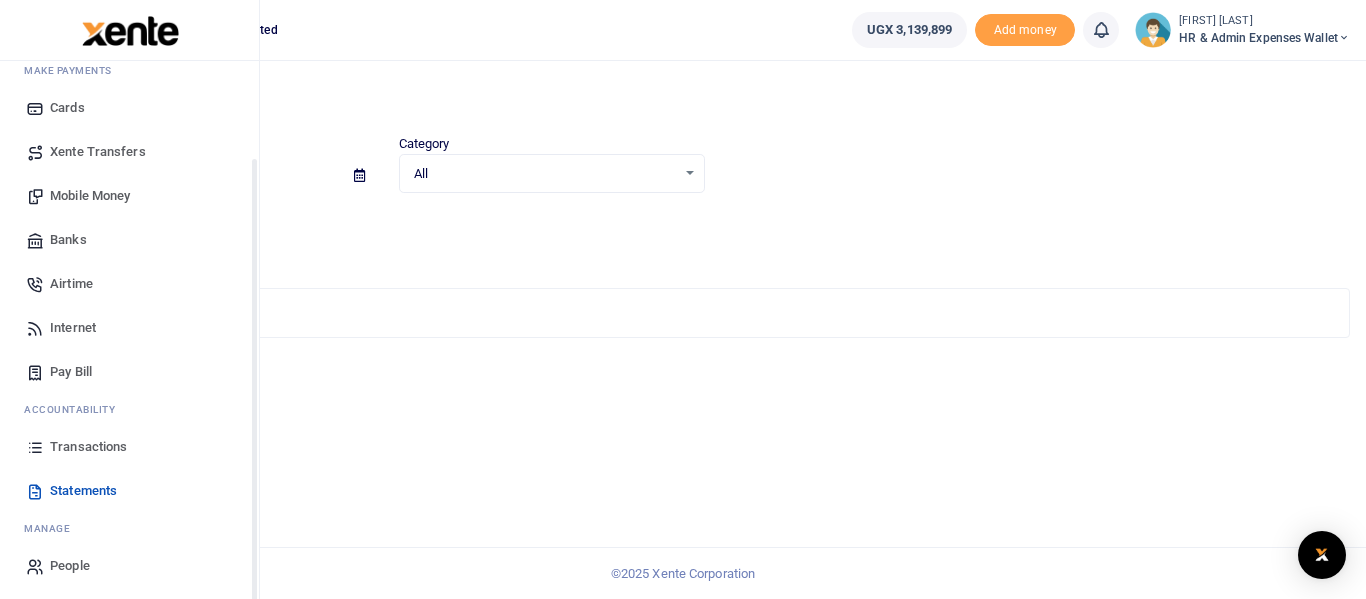 scroll, scrollTop: 114, scrollLeft: 0, axis: vertical 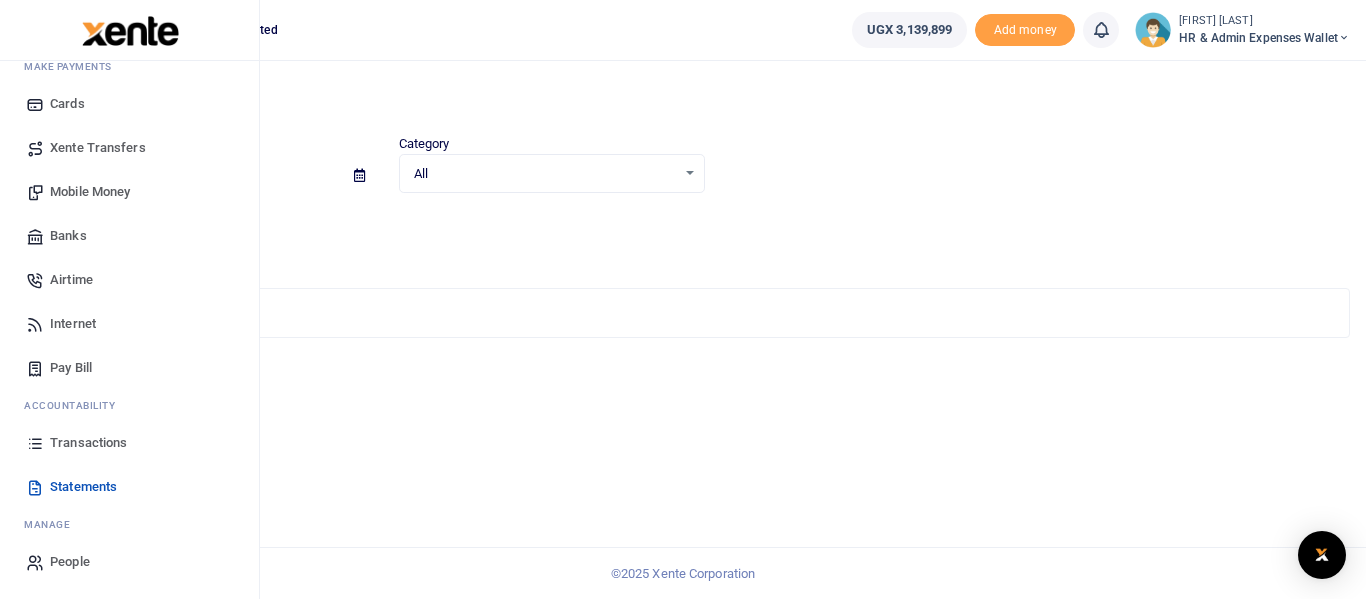 click on "Transactions" at bounding box center (88, 443) 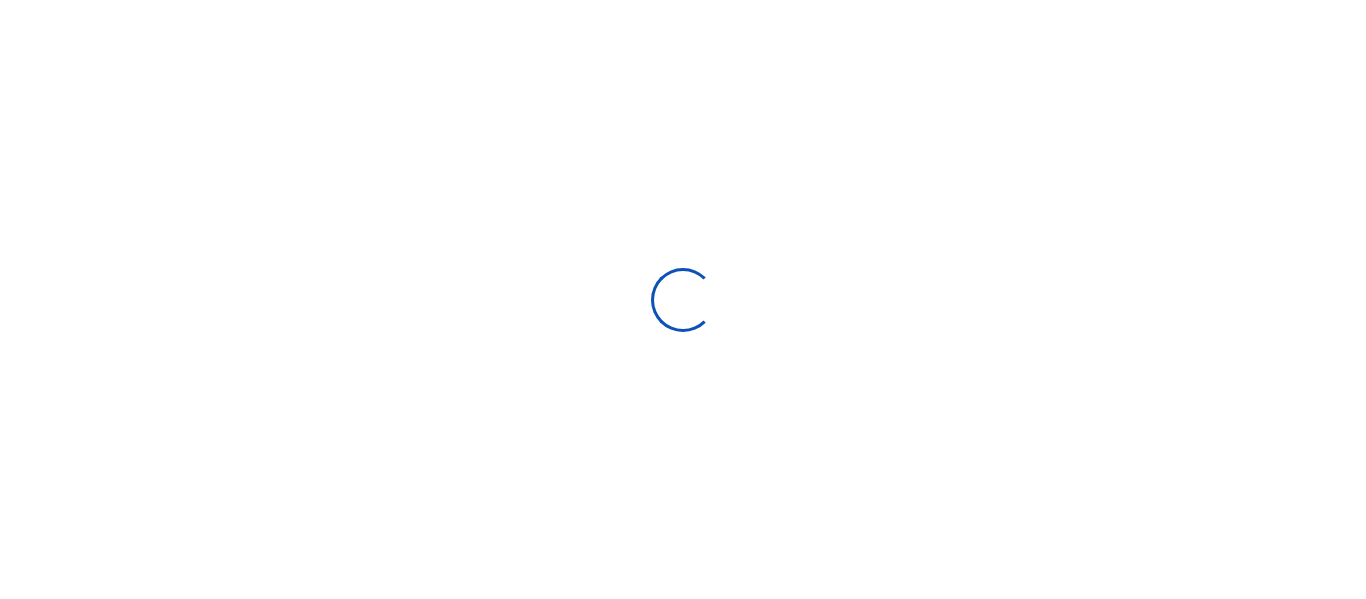 scroll, scrollTop: 0, scrollLeft: 0, axis: both 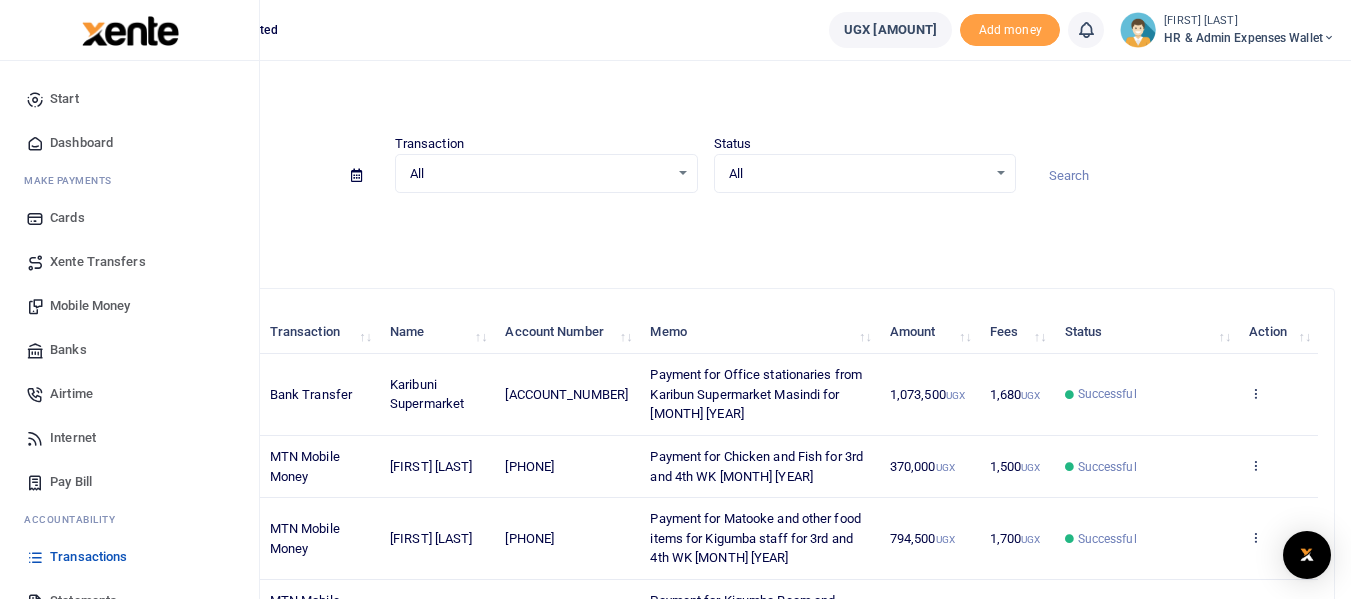 click on "Transactions" at bounding box center (88, 557) 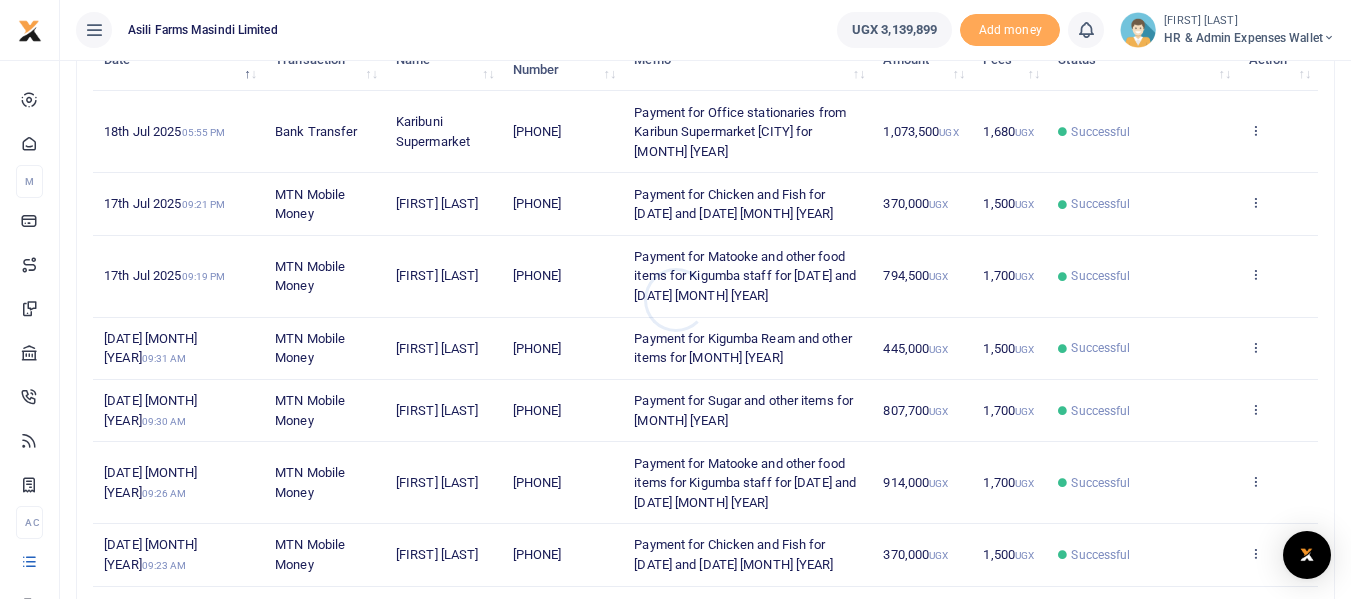 scroll, scrollTop: 300, scrollLeft: 0, axis: vertical 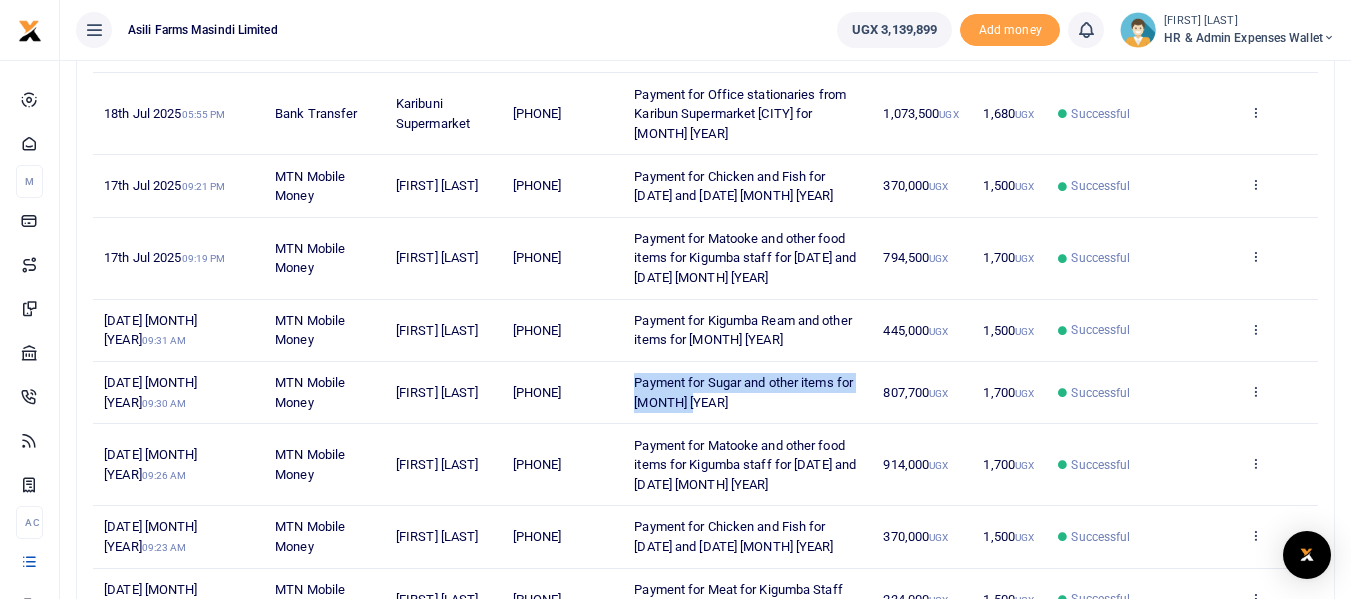 drag, startPoint x: 699, startPoint y: 404, endPoint x: 638, endPoint y: 386, distance: 63.600315 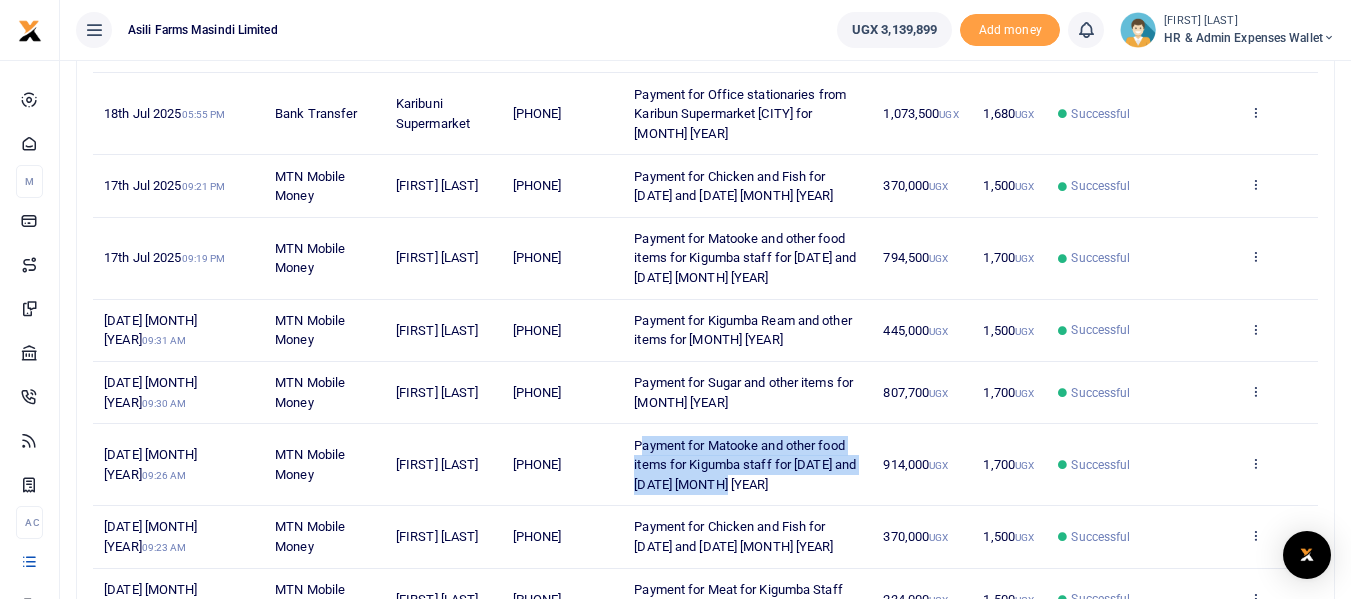 drag, startPoint x: 748, startPoint y: 483, endPoint x: 665, endPoint y: 459, distance: 86.40023 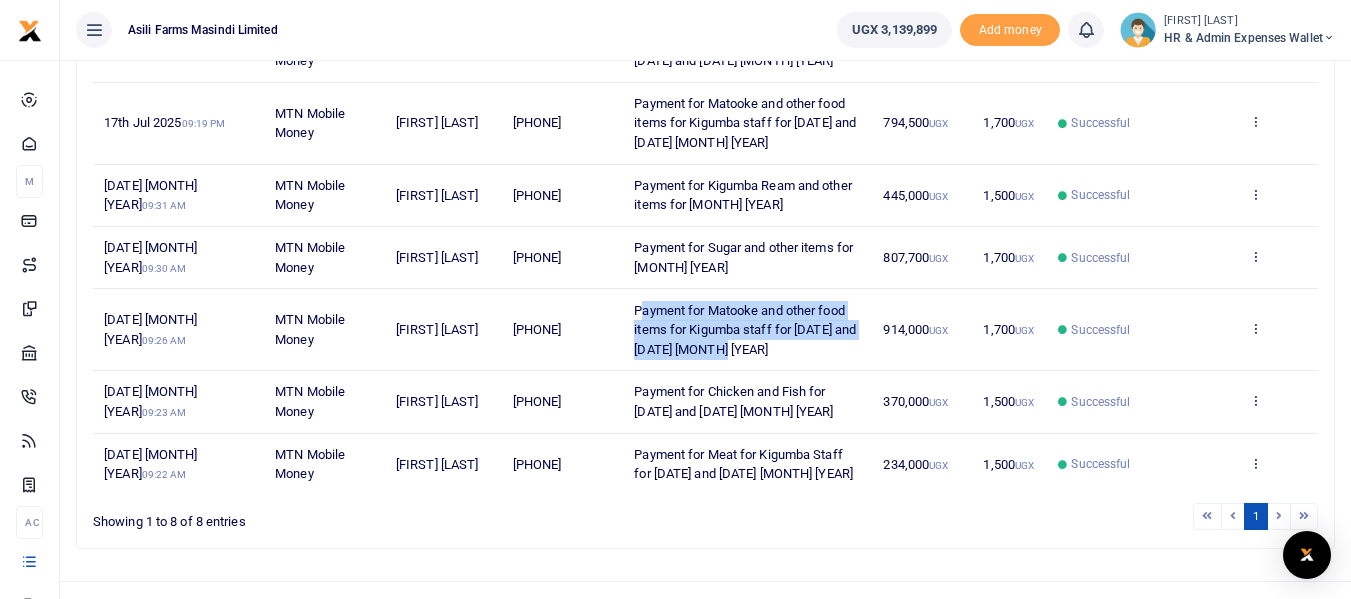 scroll, scrollTop: 469, scrollLeft: 0, axis: vertical 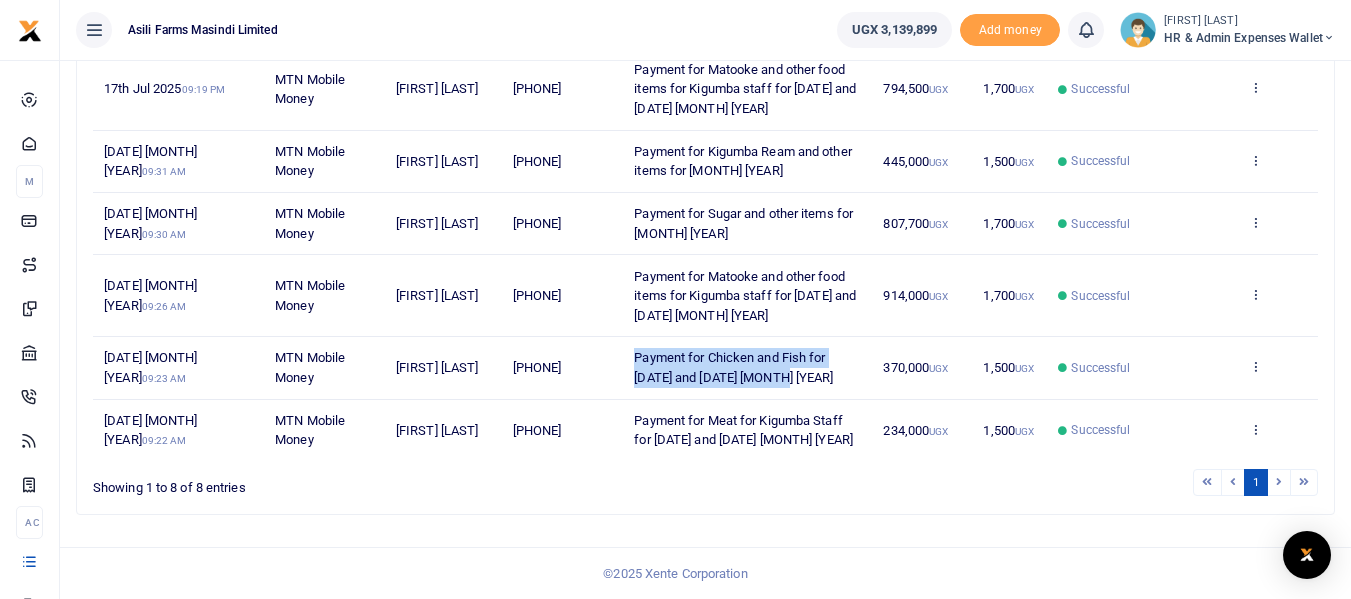 drag, startPoint x: 787, startPoint y: 383, endPoint x: 636, endPoint y: 362, distance: 152.45328 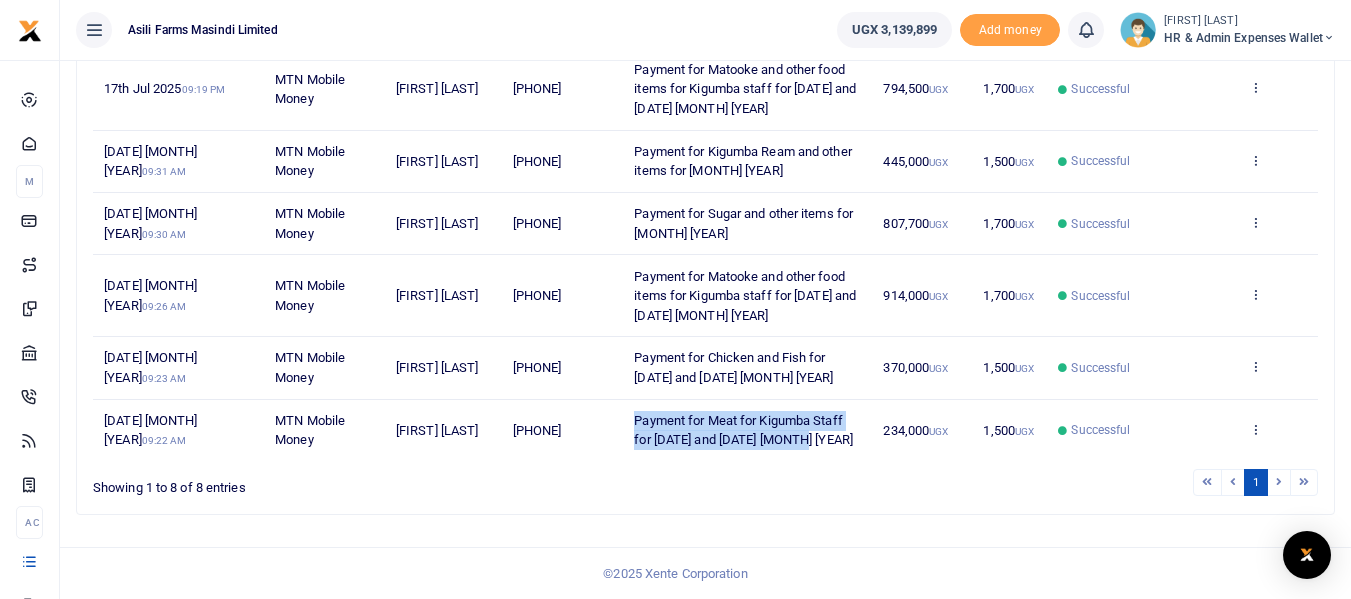 drag, startPoint x: 809, startPoint y: 442, endPoint x: 627, endPoint y: 422, distance: 183.0956 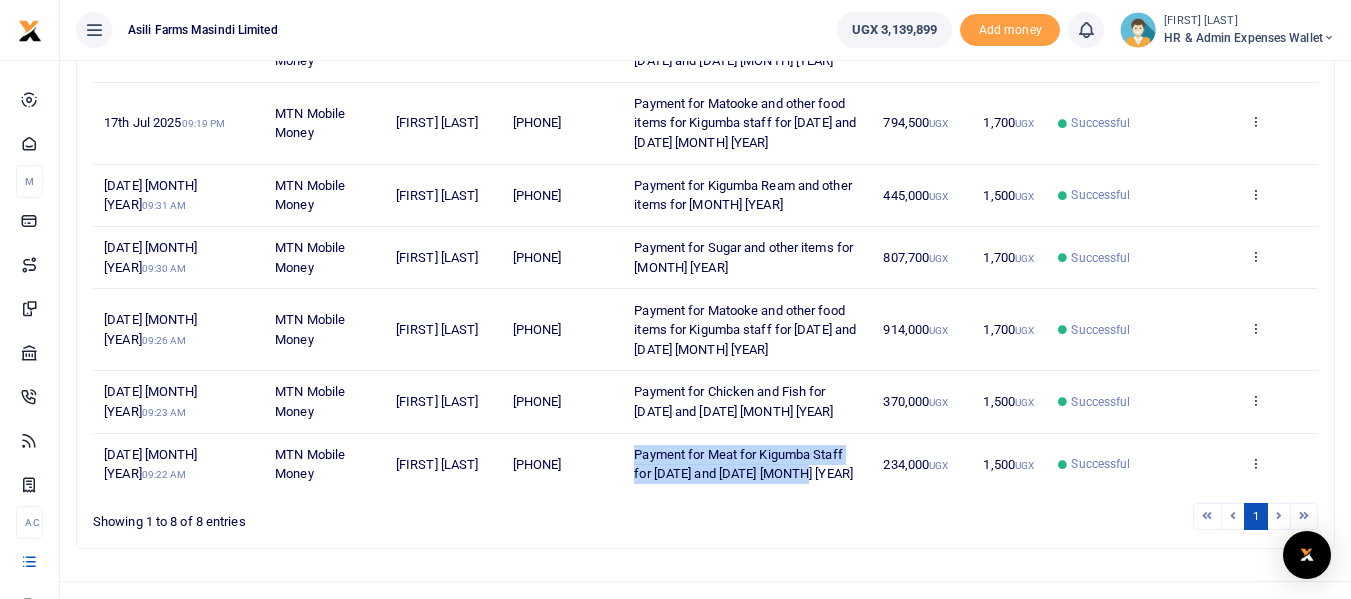 scroll, scrollTop: 469, scrollLeft: 0, axis: vertical 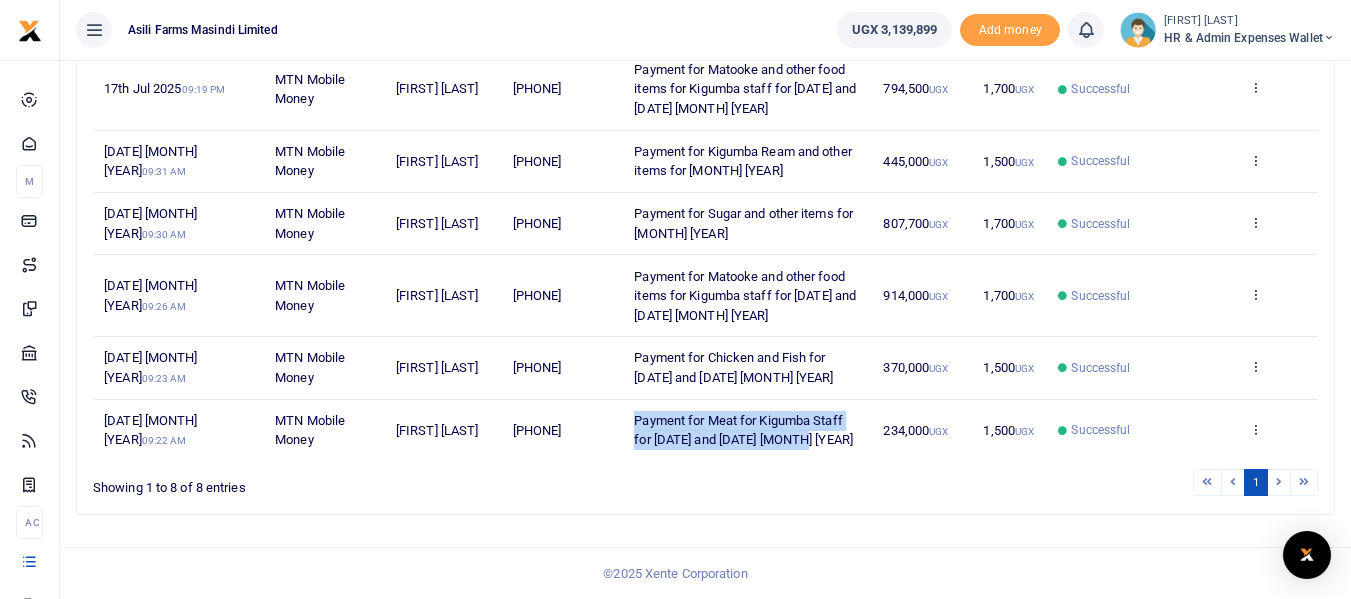 click at bounding box center [1279, 482] 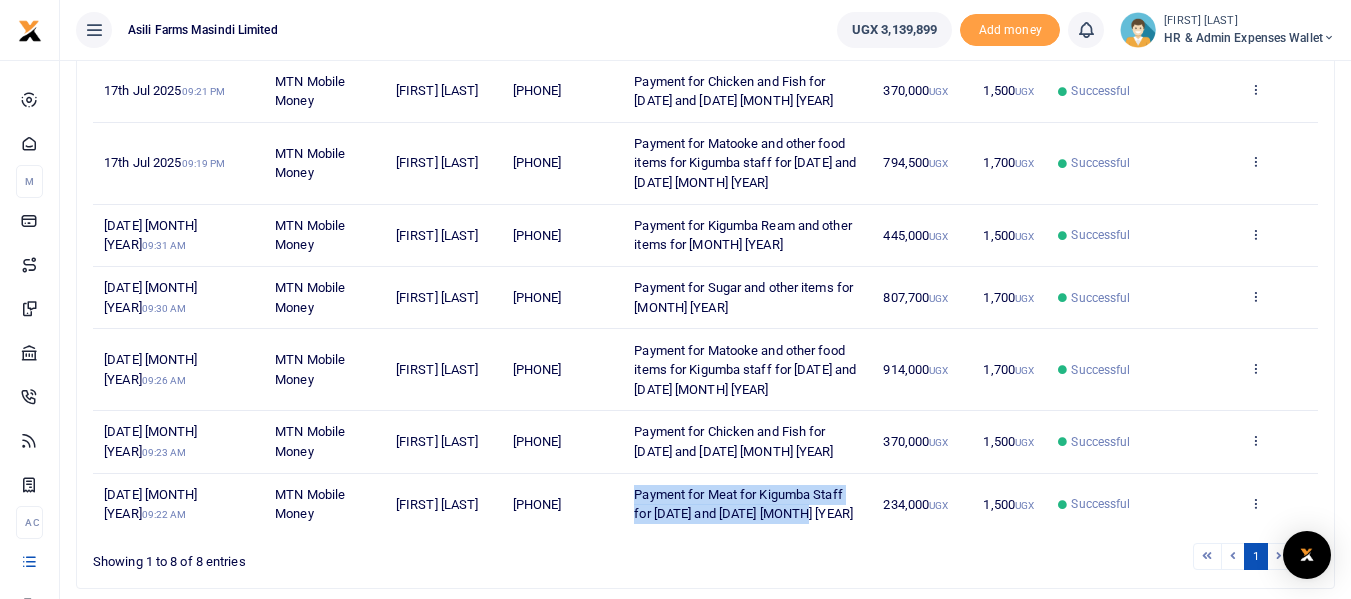 scroll, scrollTop: 469, scrollLeft: 0, axis: vertical 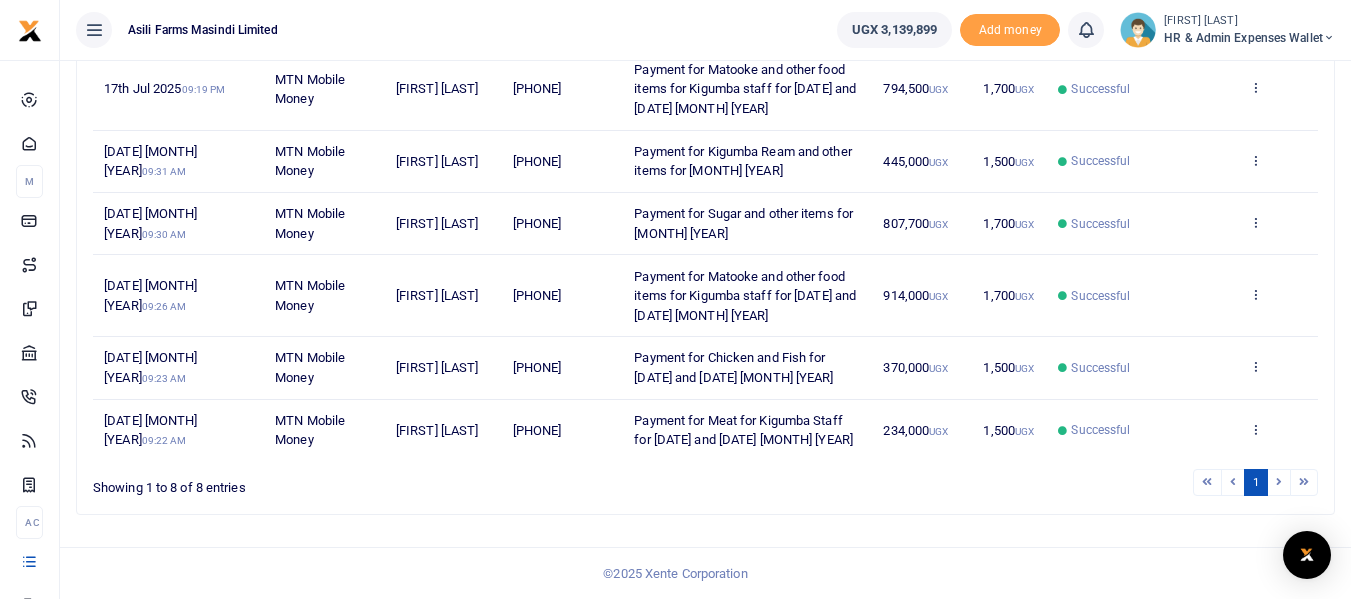 click on "1" at bounding box center (964, 482) 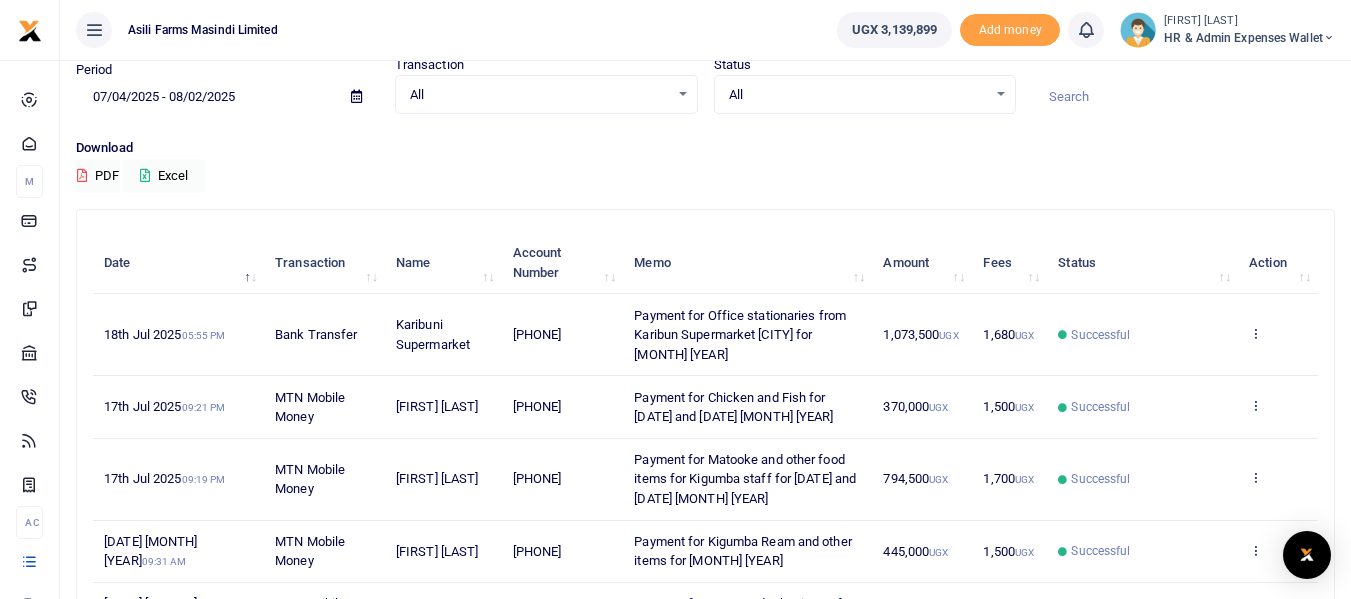 scroll, scrollTop: 69, scrollLeft: 0, axis: vertical 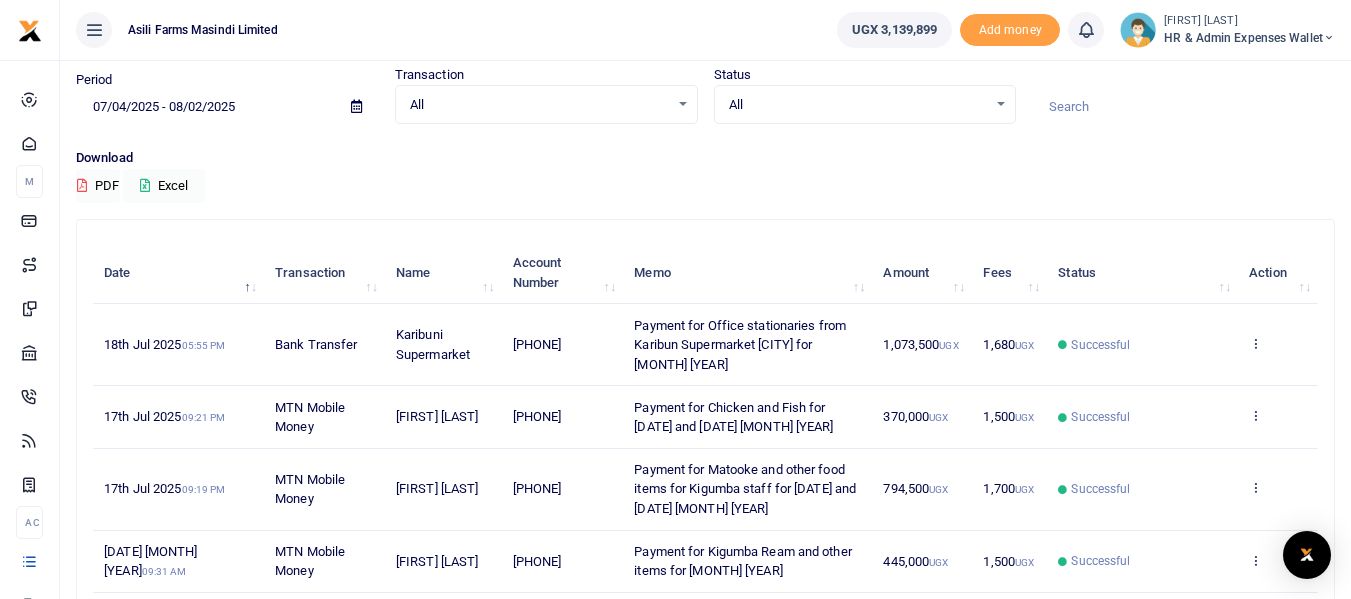 click at bounding box center [356, 106] 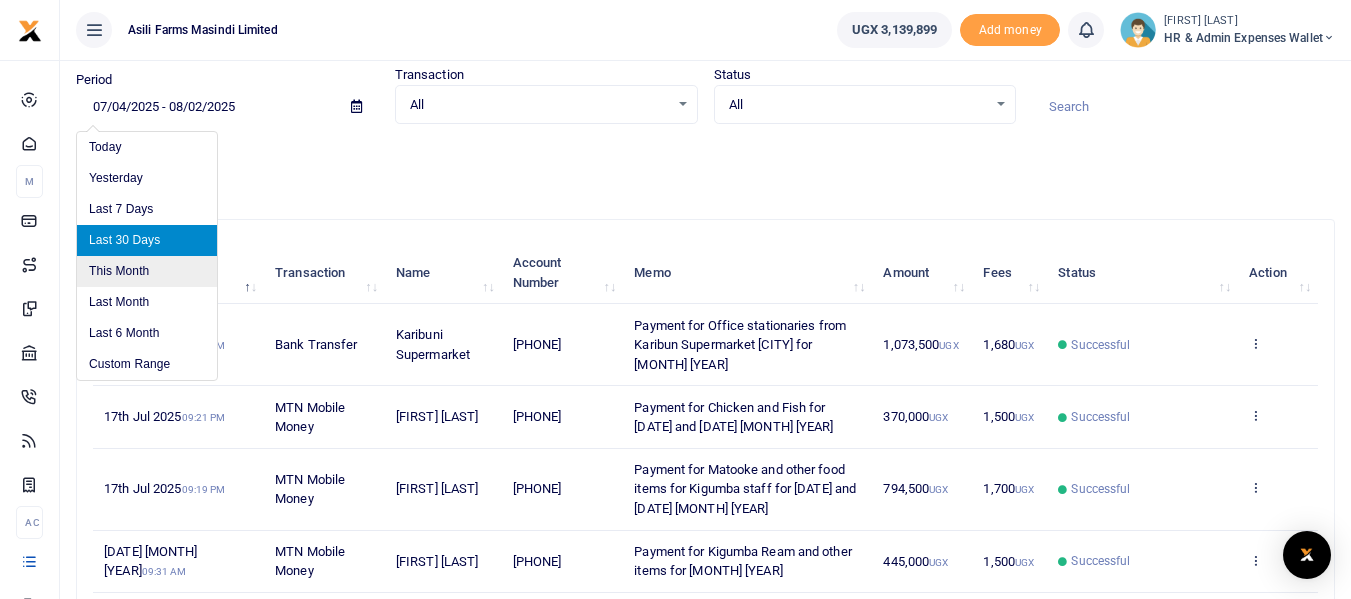 click on "This Month" at bounding box center [147, 271] 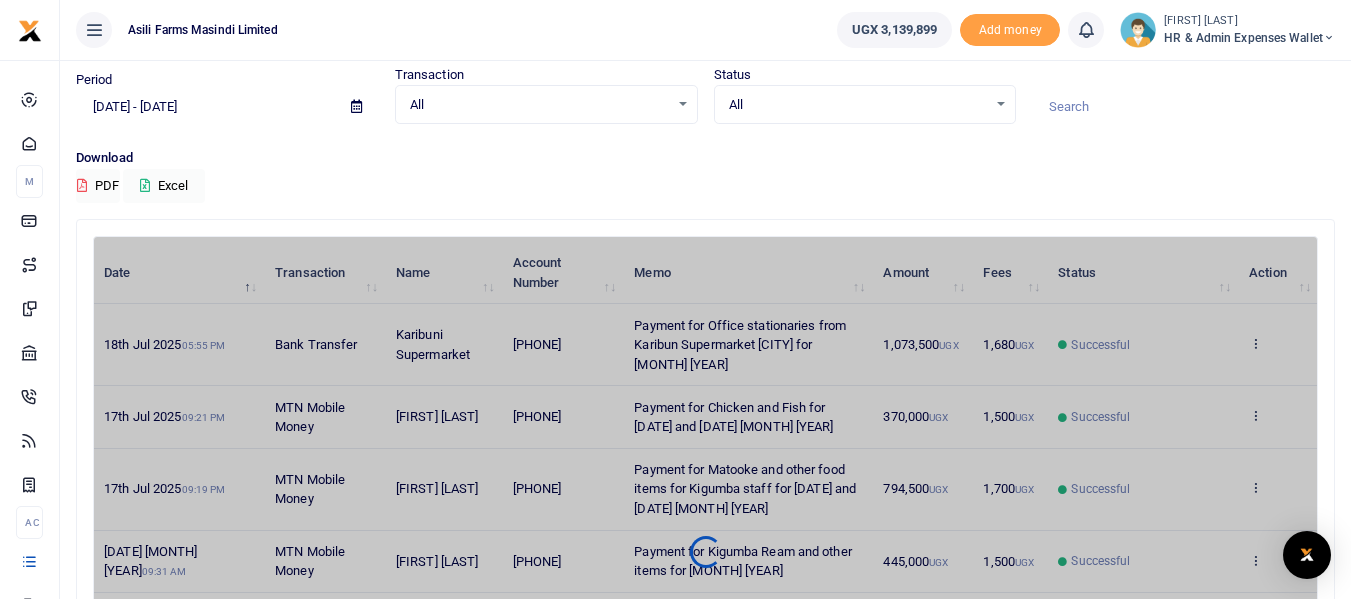 scroll, scrollTop: 0, scrollLeft: 0, axis: both 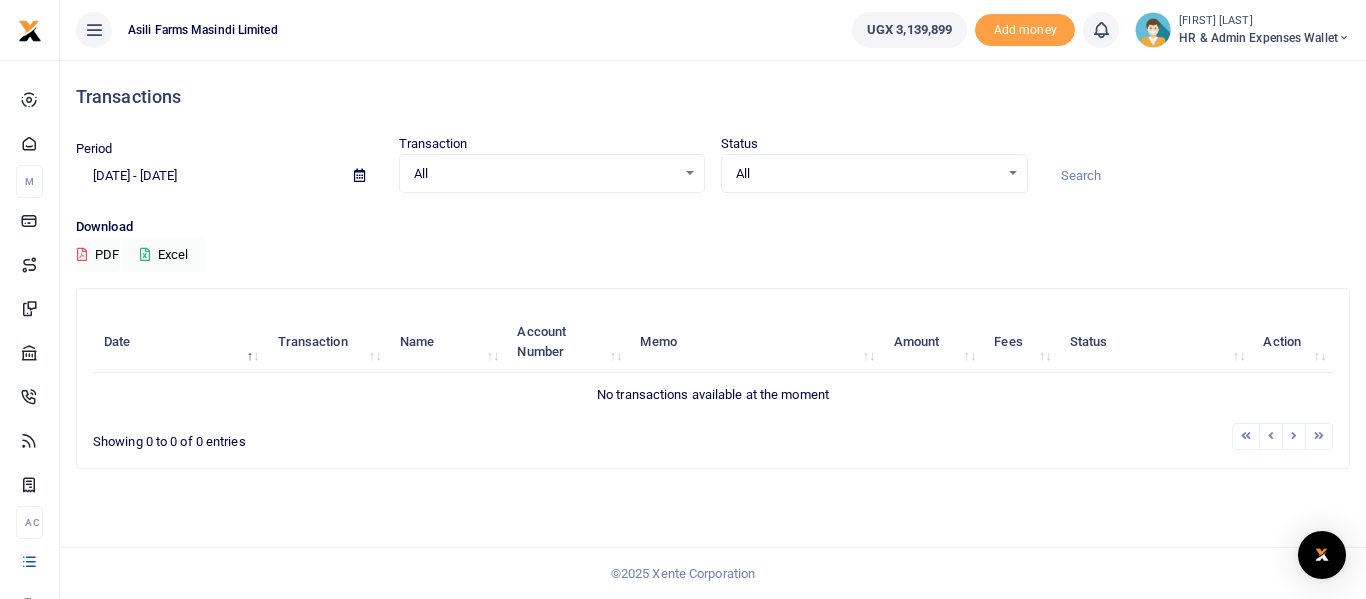 click at bounding box center (359, 175) 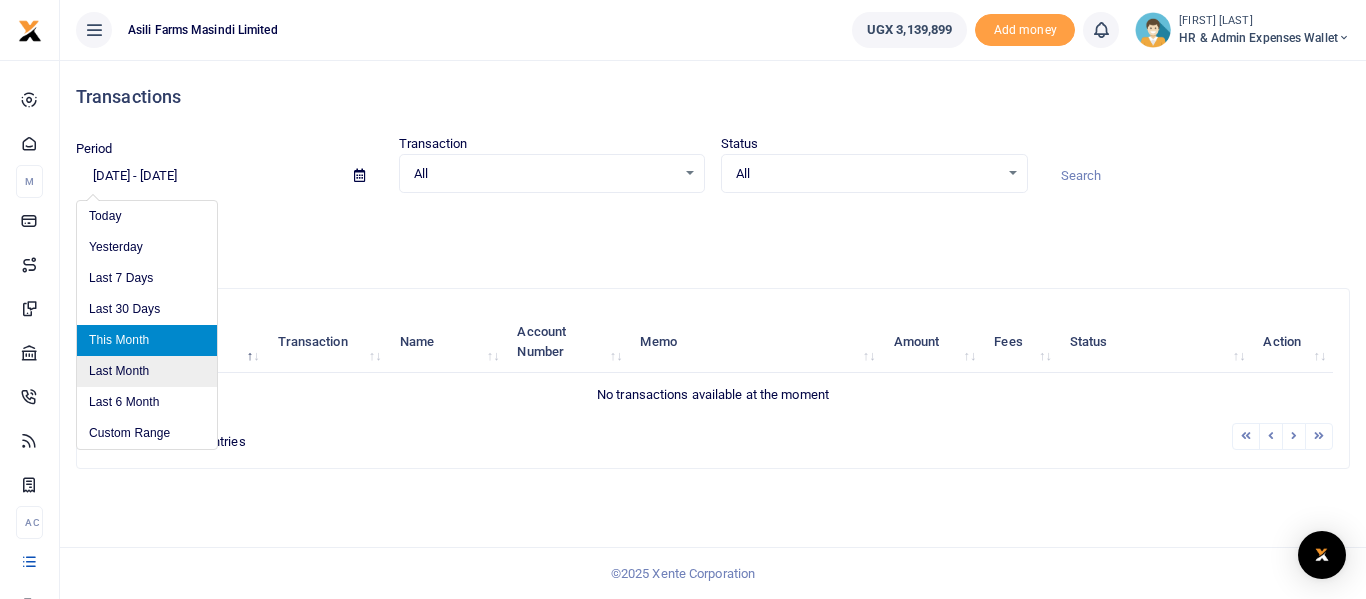 click on "Last Month" at bounding box center [147, 371] 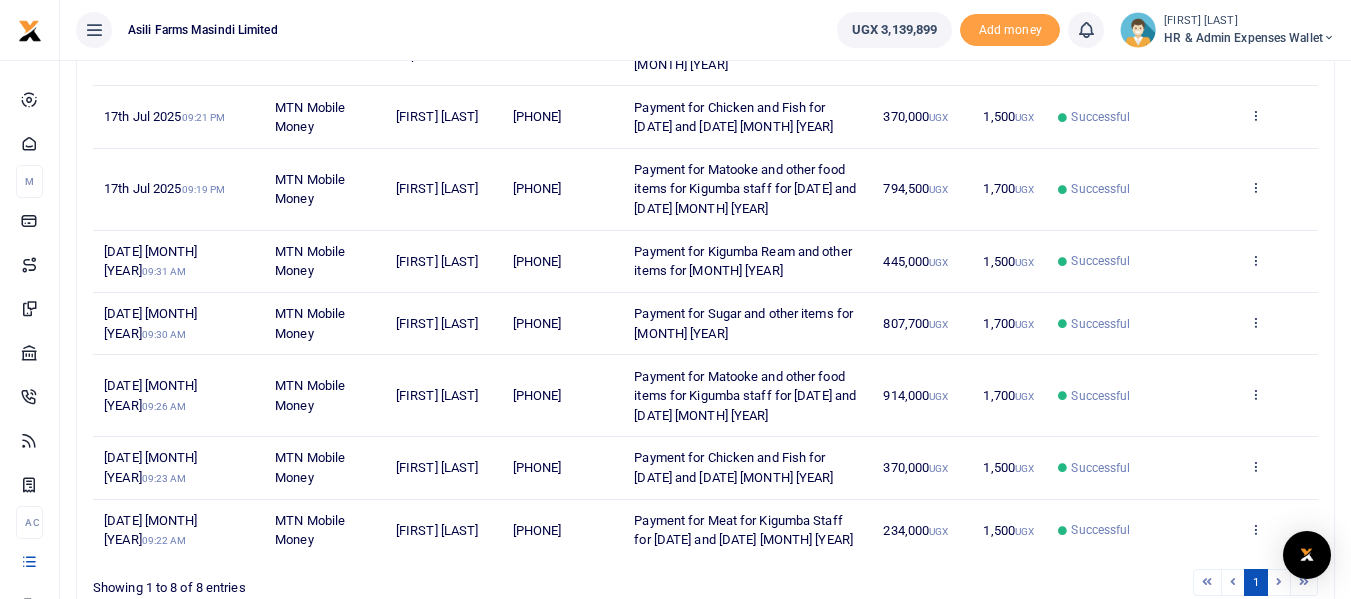 scroll, scrollTop: 469, scrollLeft: 0, axis: vertical 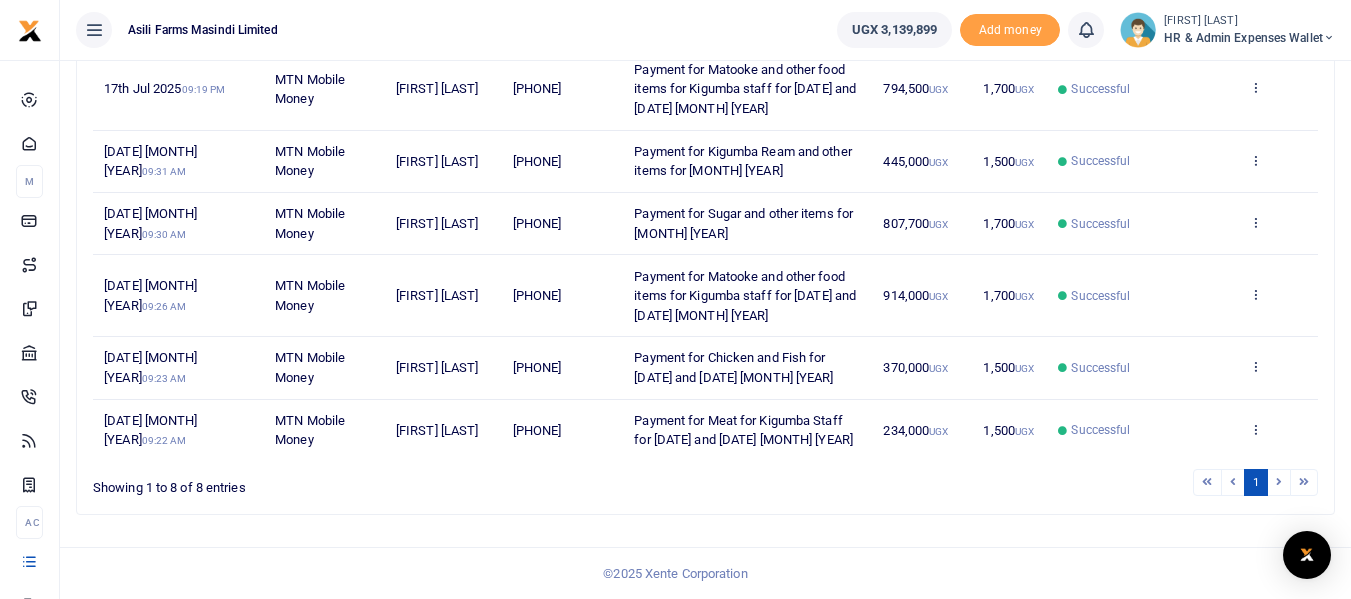 click at bounding box center [1279, 482] 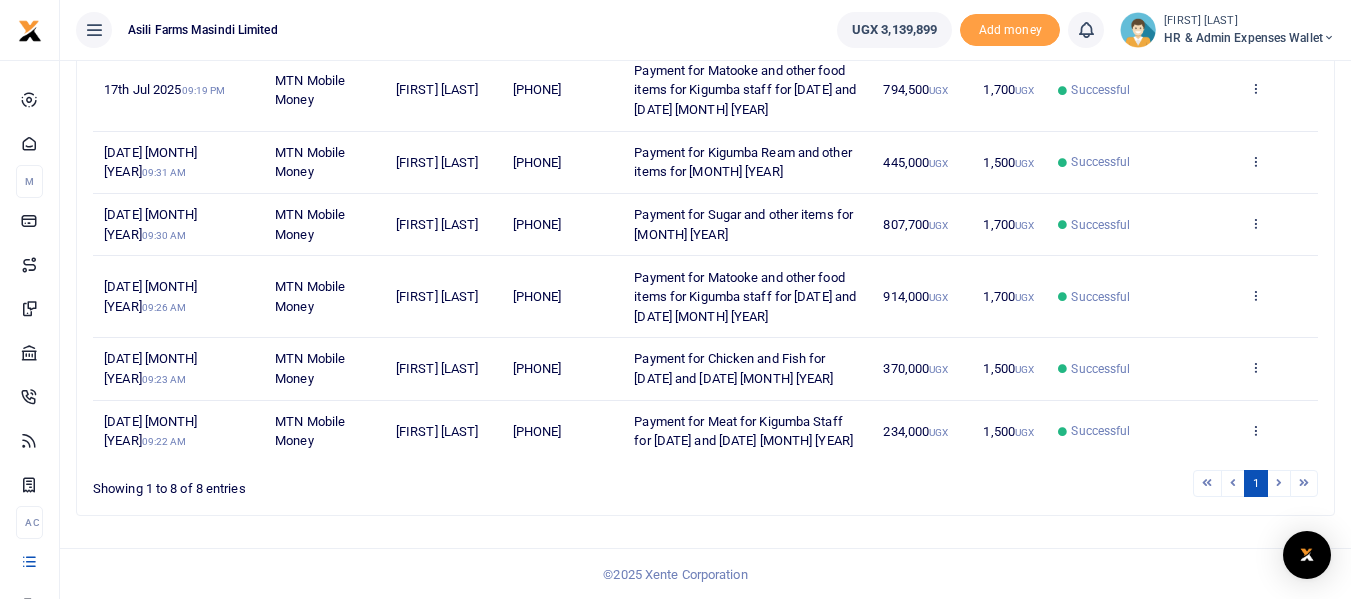 scroll, scrollTop: 469, scrollLeft: 0, axis: vertical 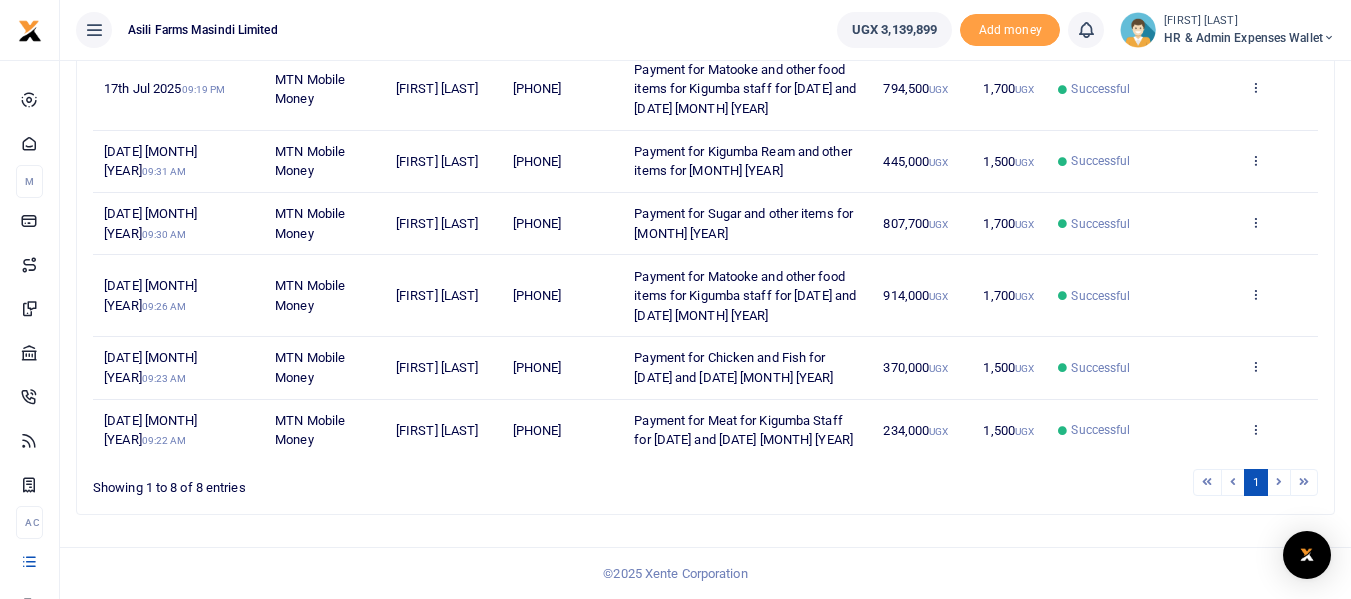 click at bounding box center [1304, 482] 